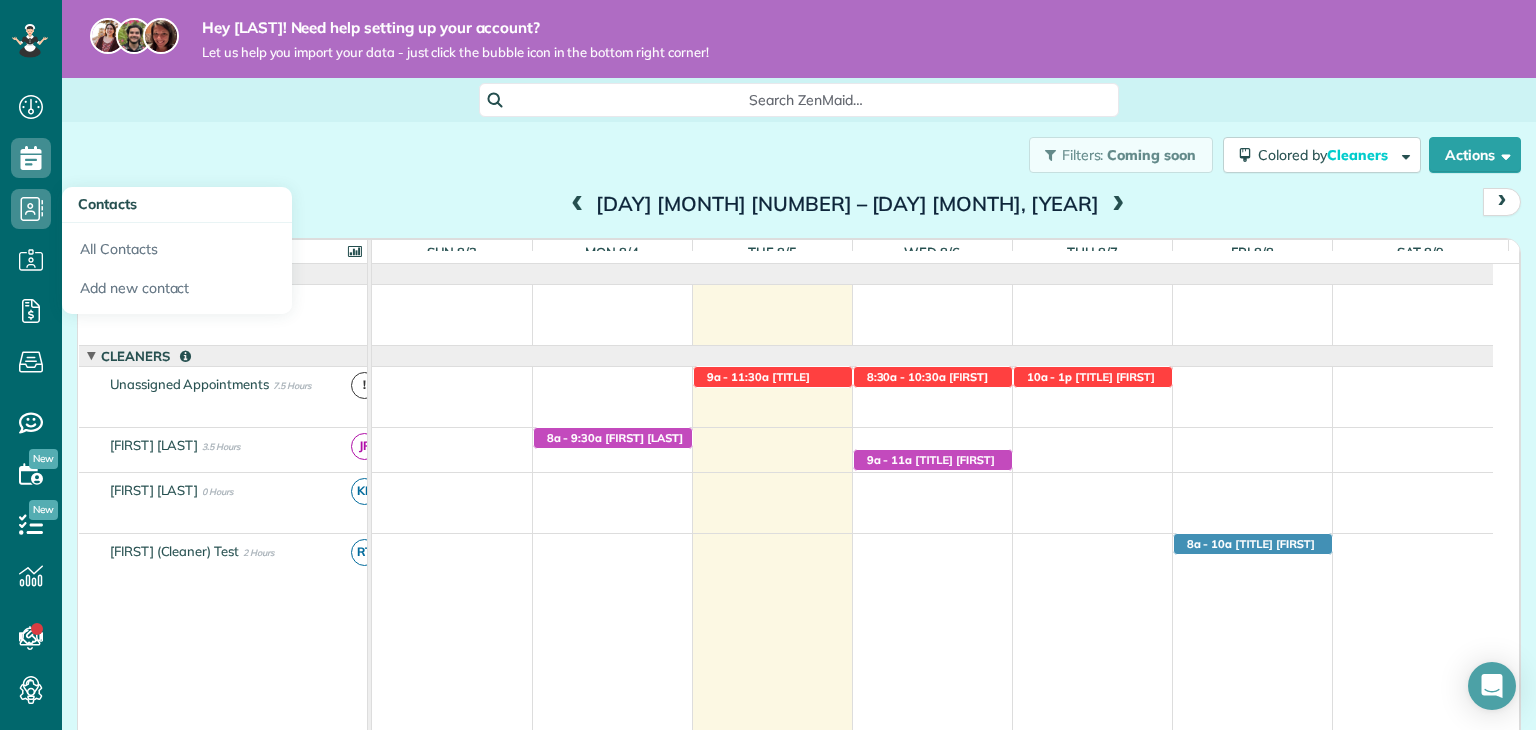 scroll, scrollTop: 0, scrollLeft: 0, axis: both 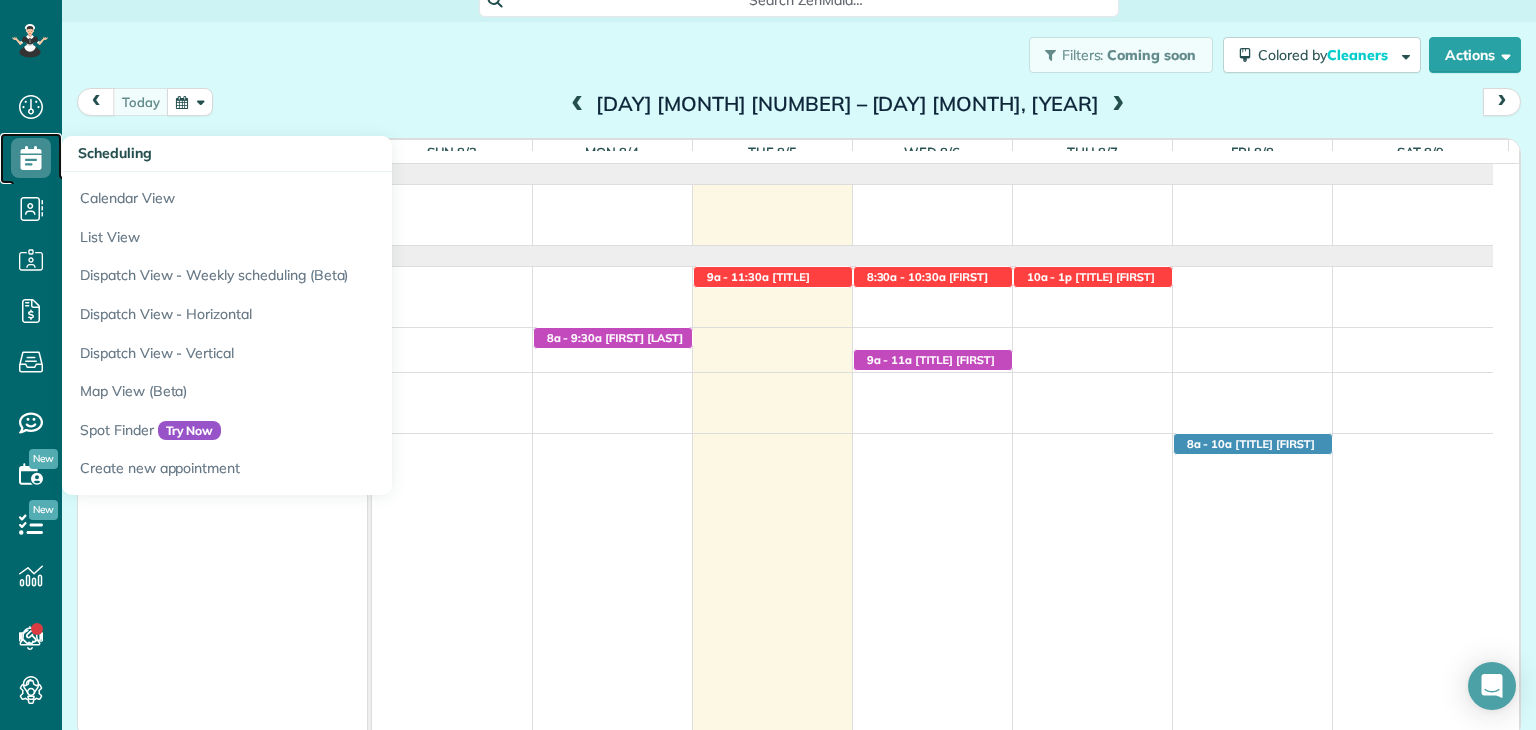 click 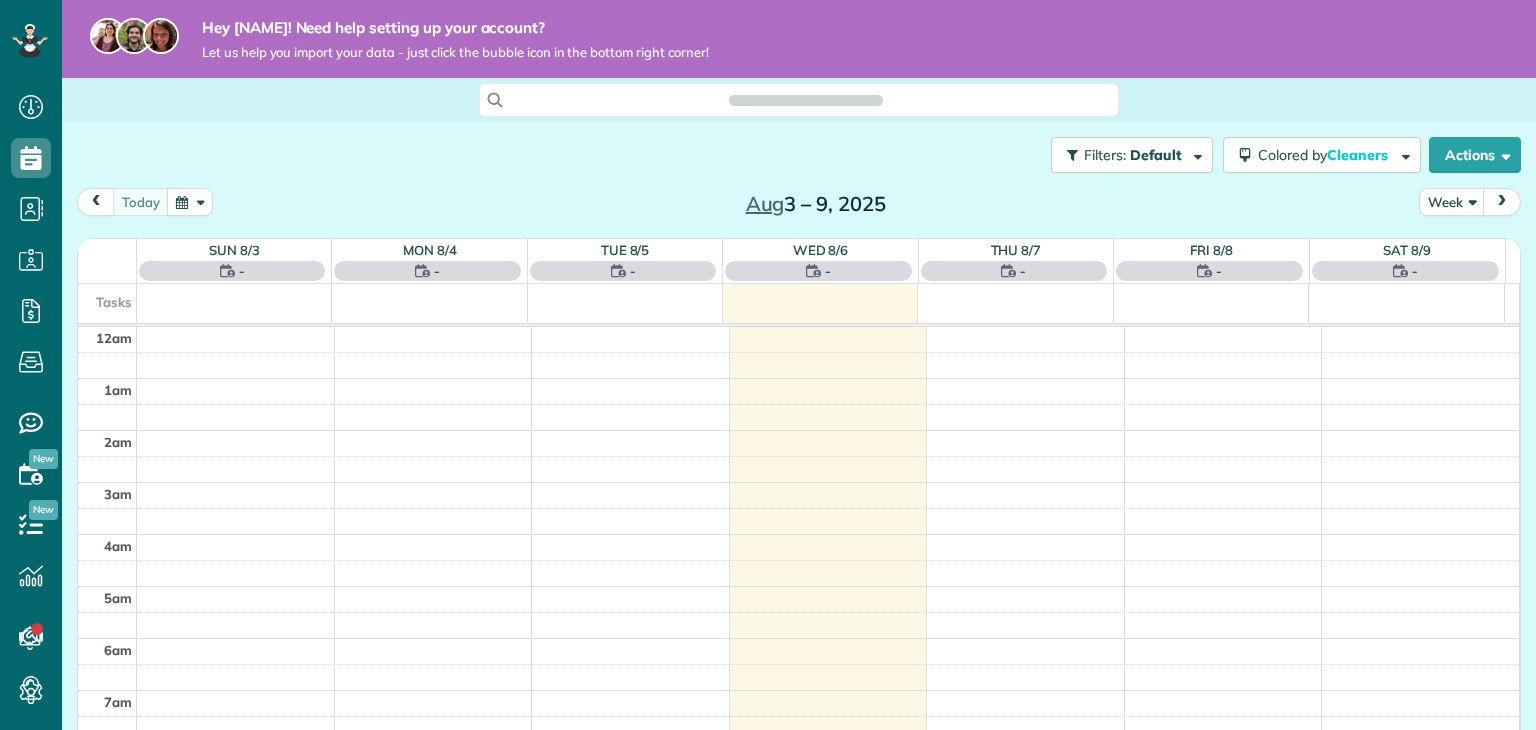 scroll, scrollTop: 0, scrollLeft: 0, axis: both 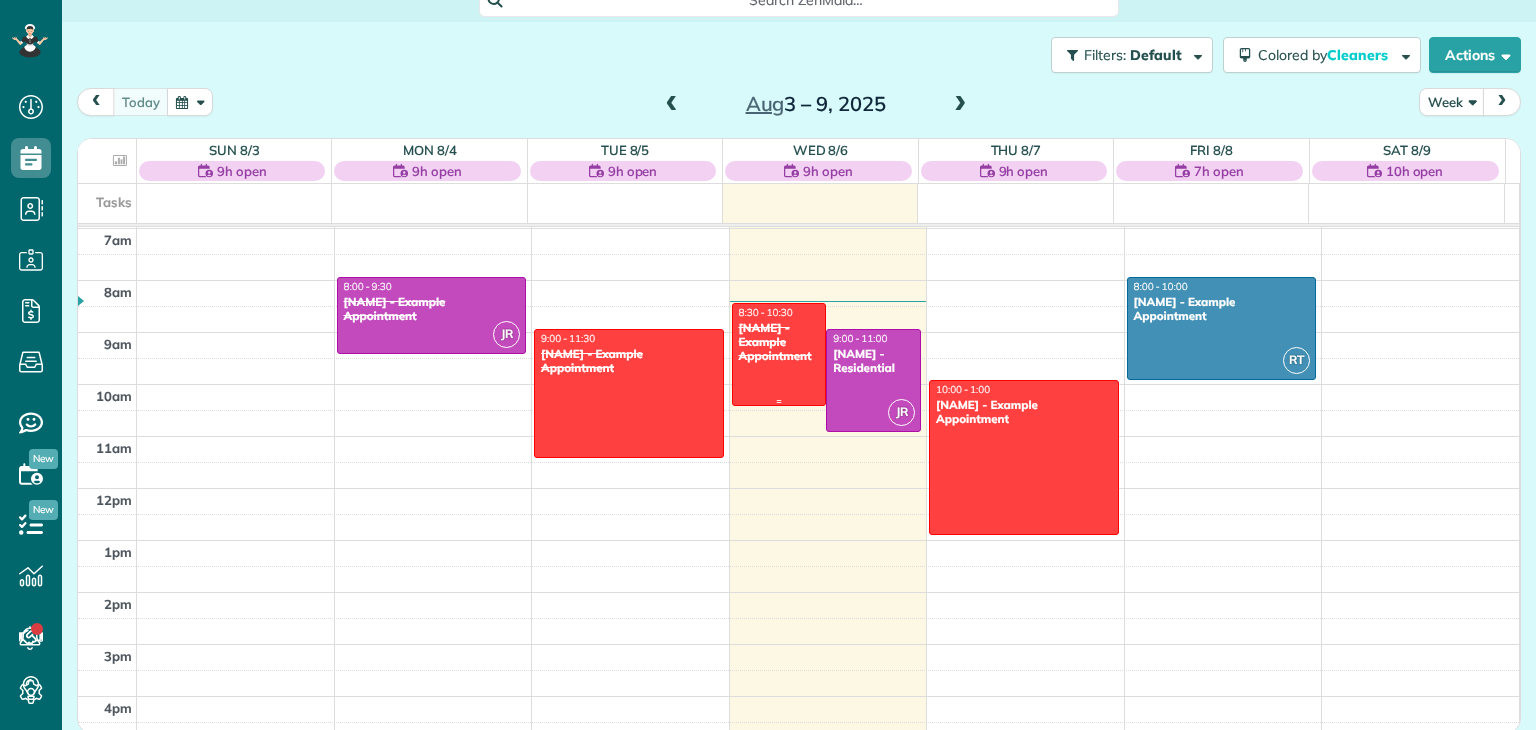 click on "Sharon Tinberg - Example Appointment" at bounding box center [779, 342] 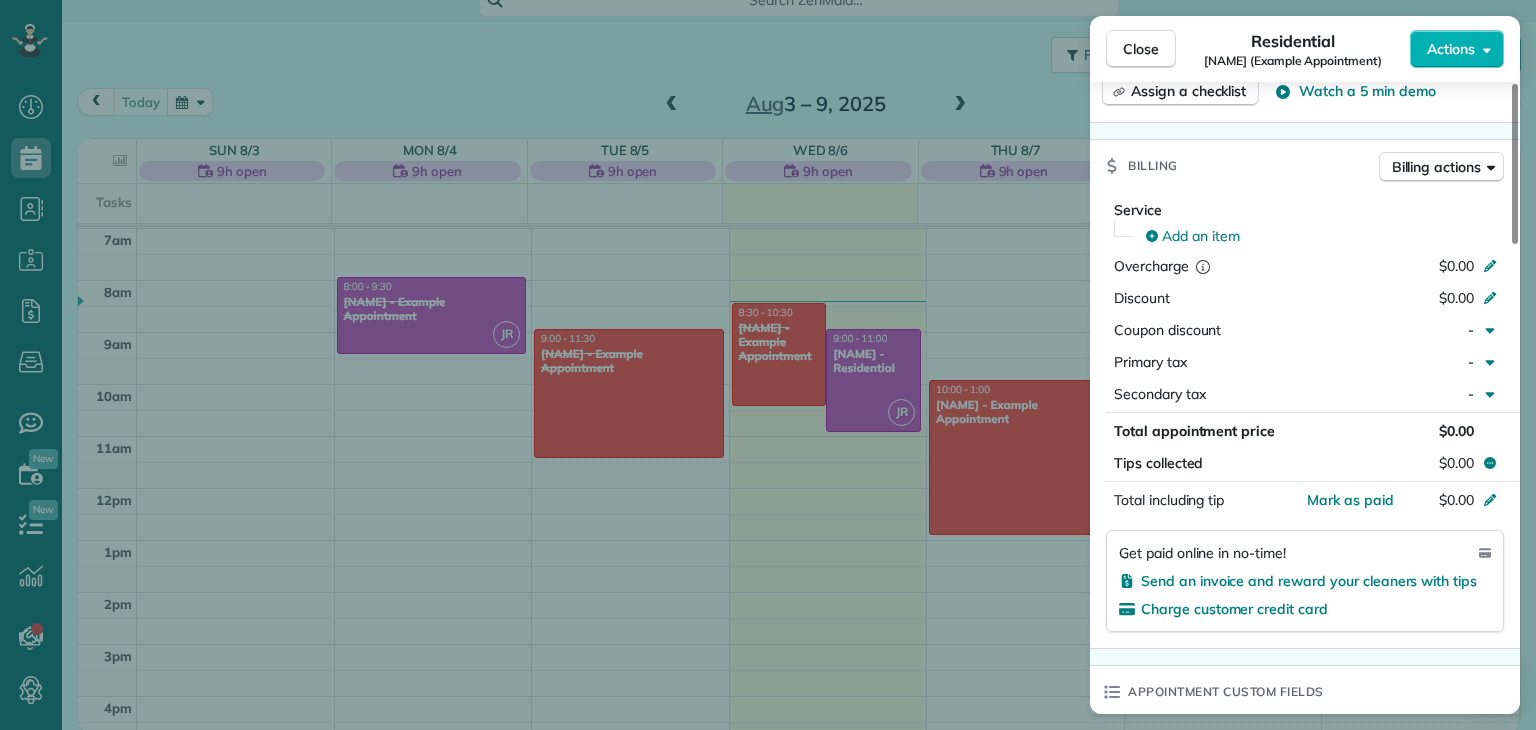 scroll, scrollTop: 1000, scrollLeft: 0, axis: vertical 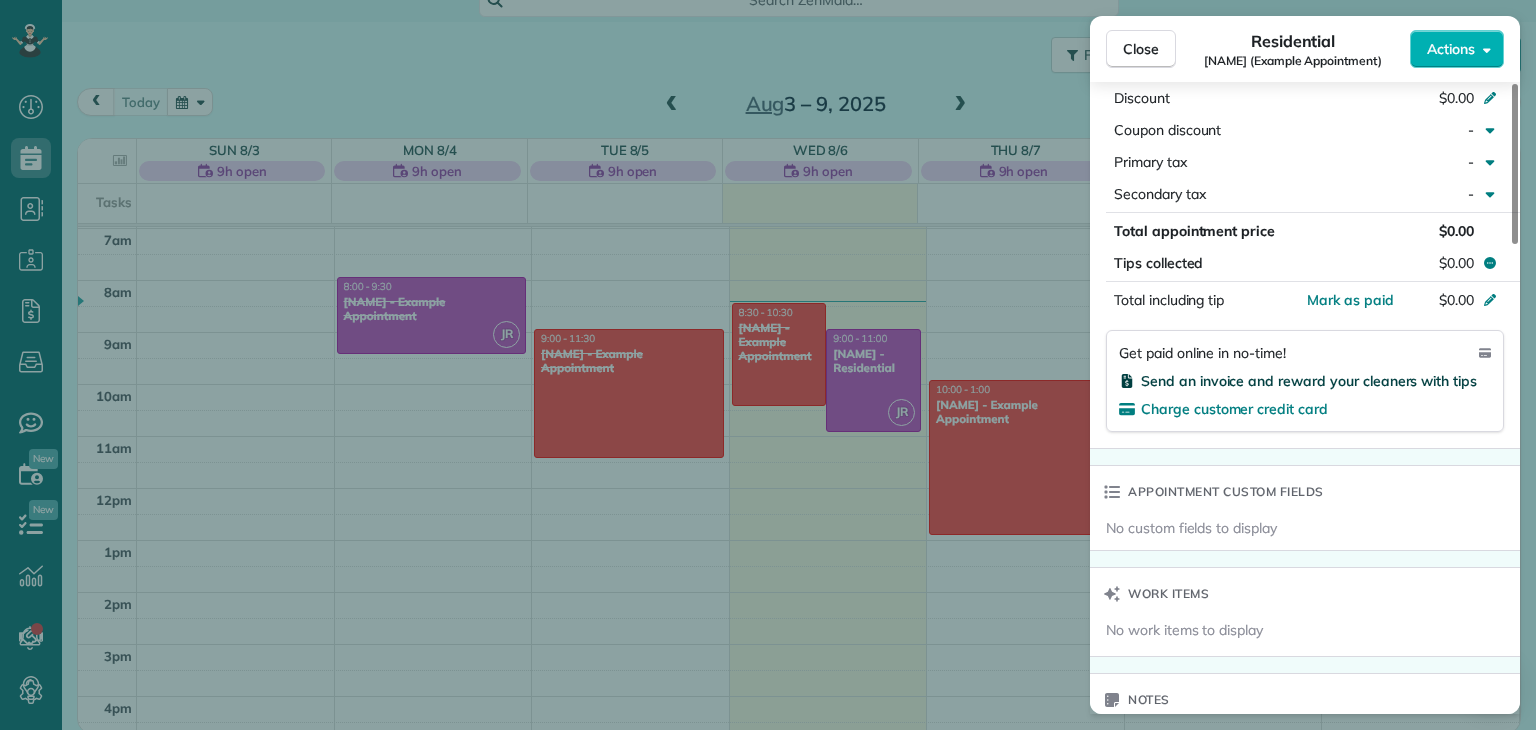click on "Send an invoice and reward your cleaners with tips" at bounding box center [1309, 381] 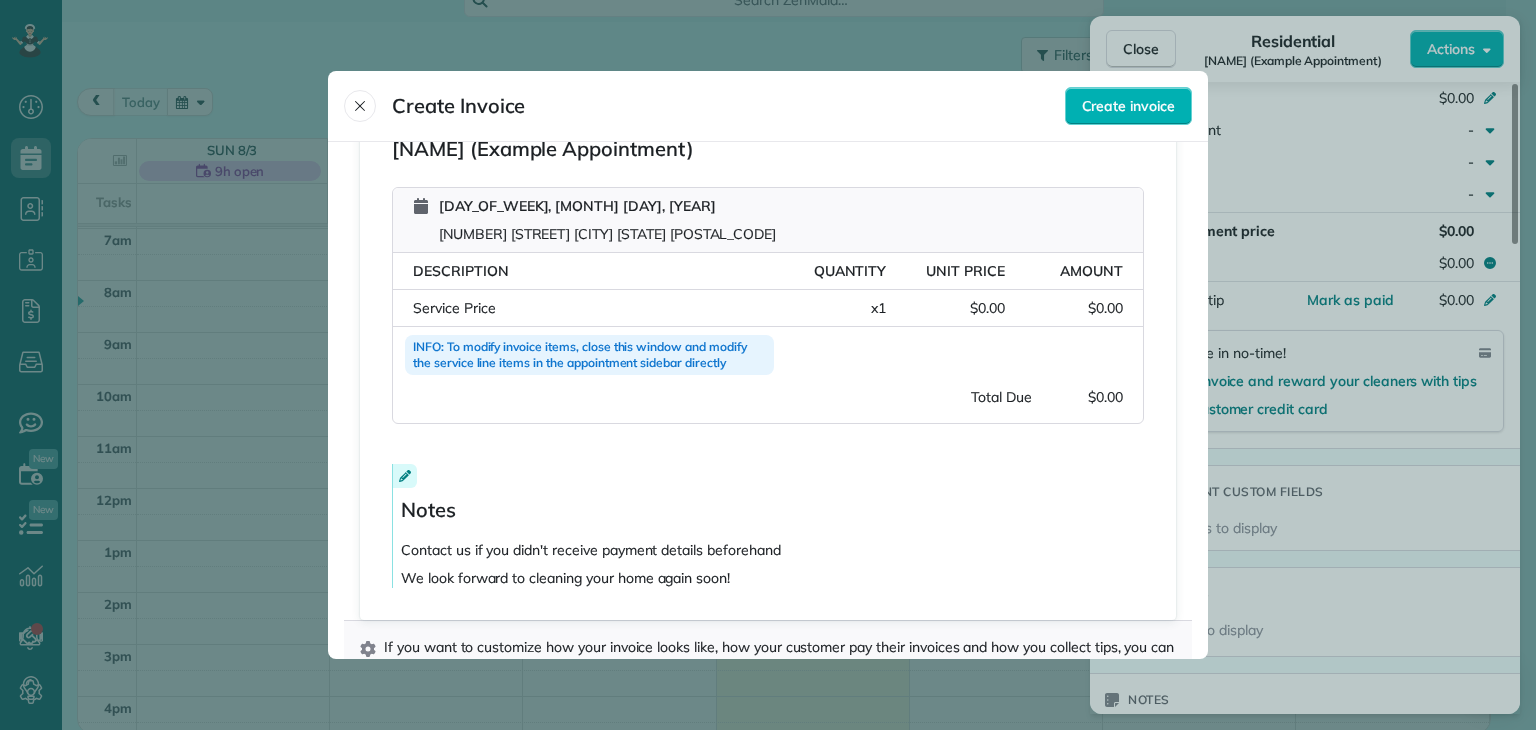scroll, scrollTop: 0, scrollLeft: 0, axis: both 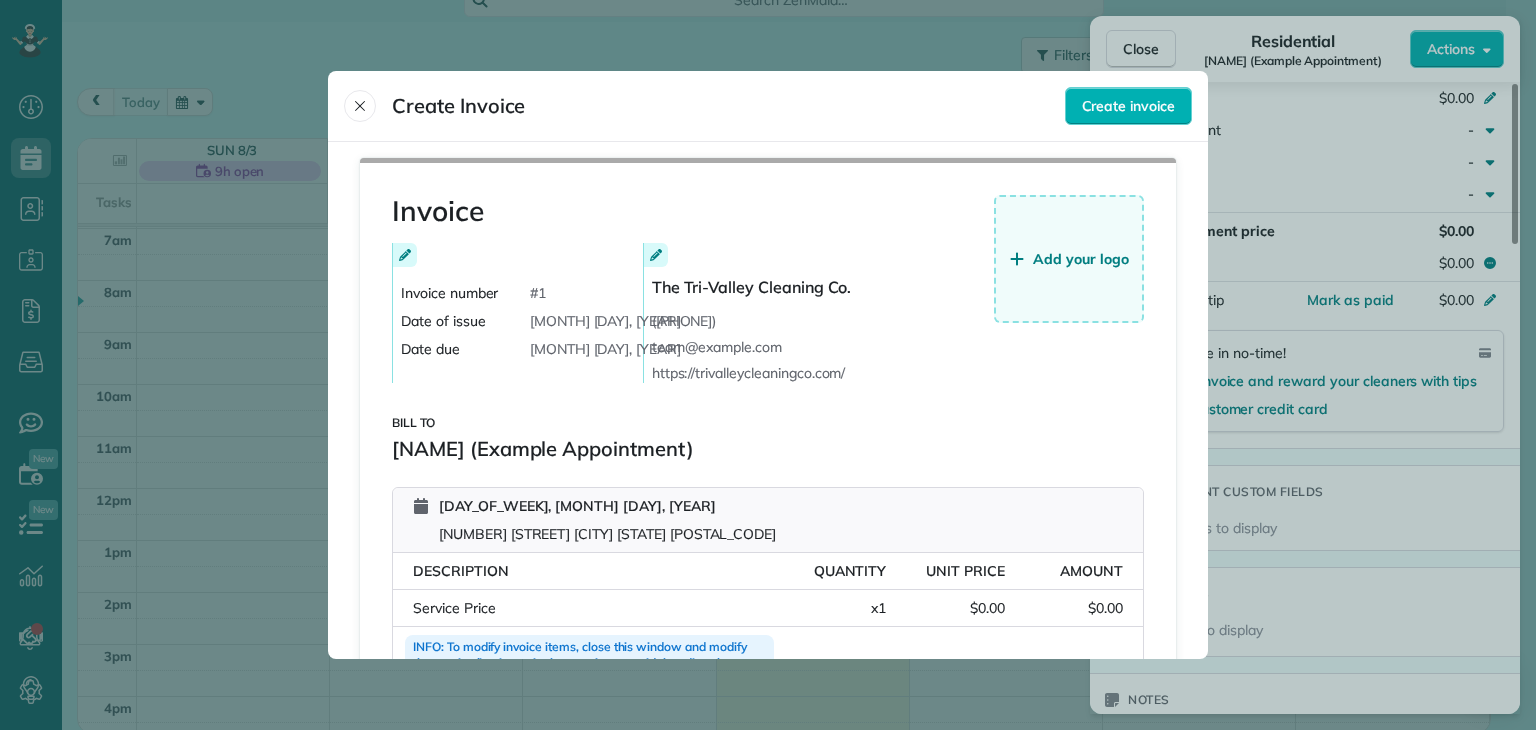 type 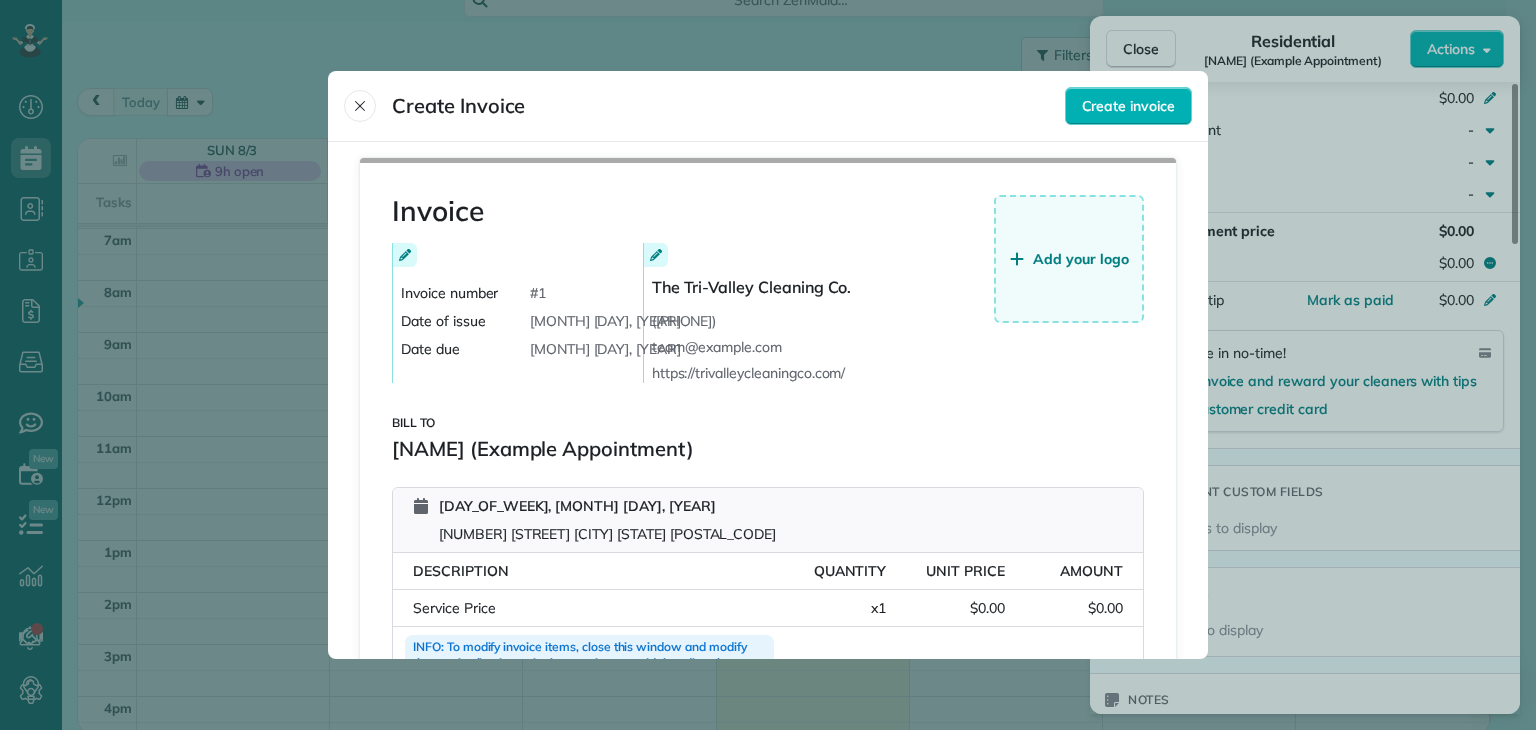 scroll, scrollTop: 352, scrollLeft: 0, axis: vertical 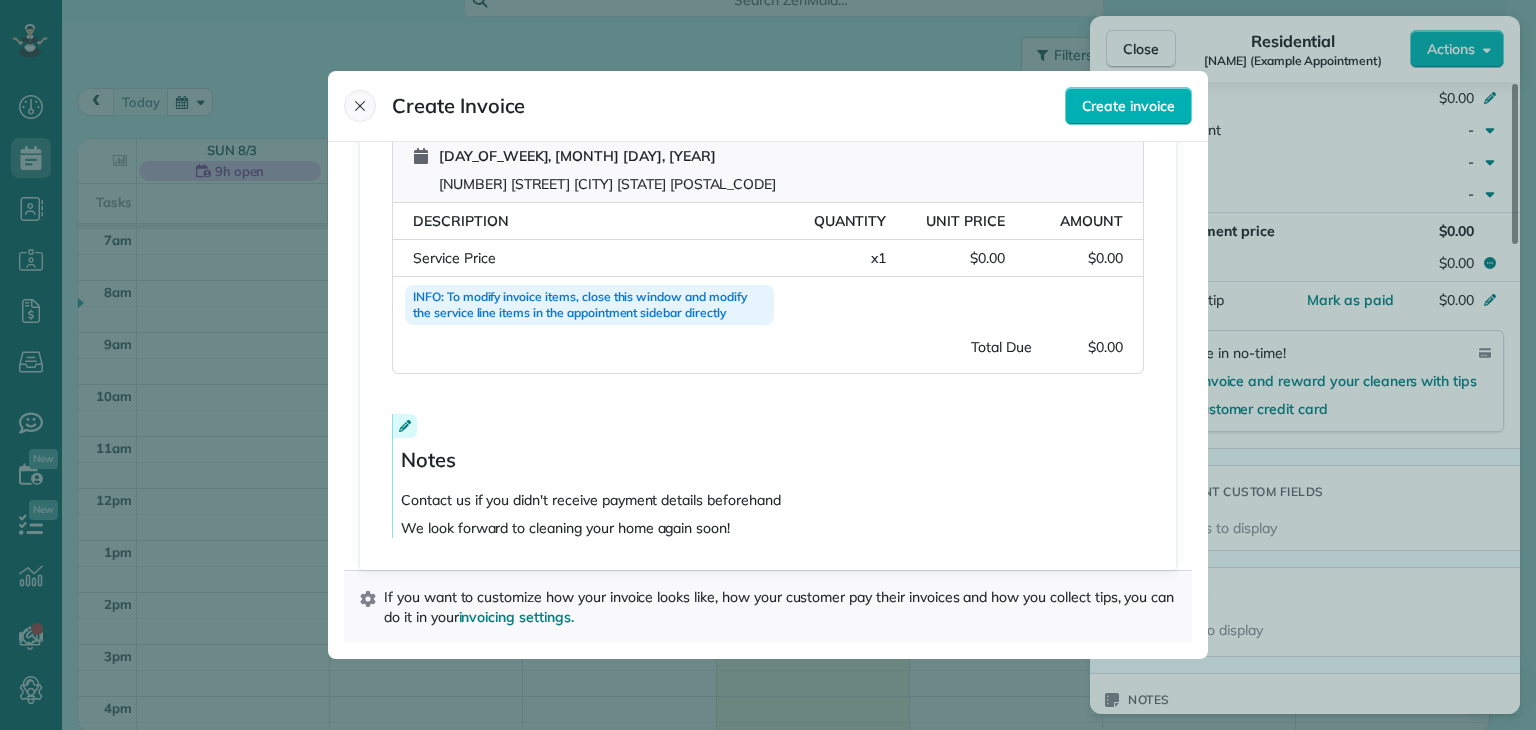 click 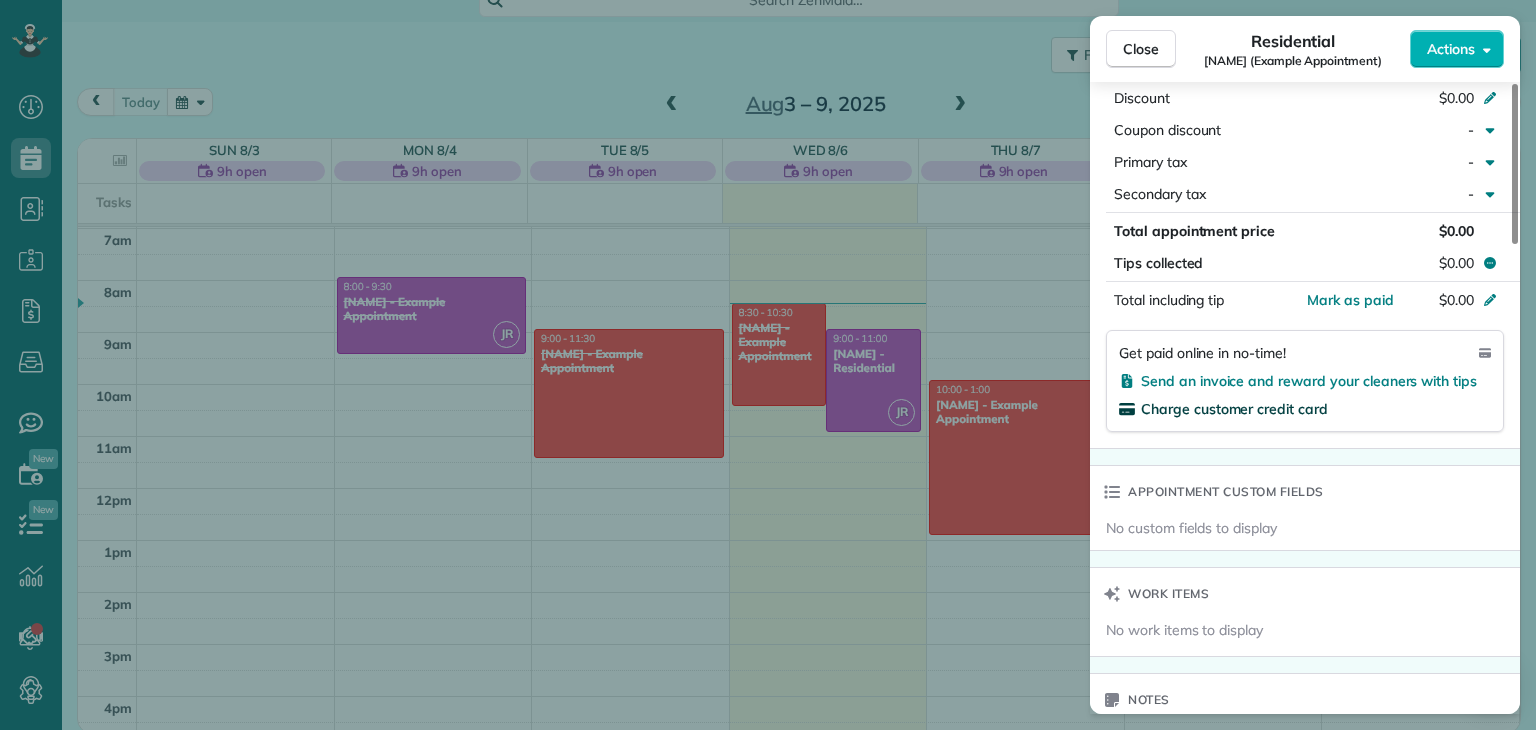 click on "Charge customer credit card" at bounding box center [1234, 409] 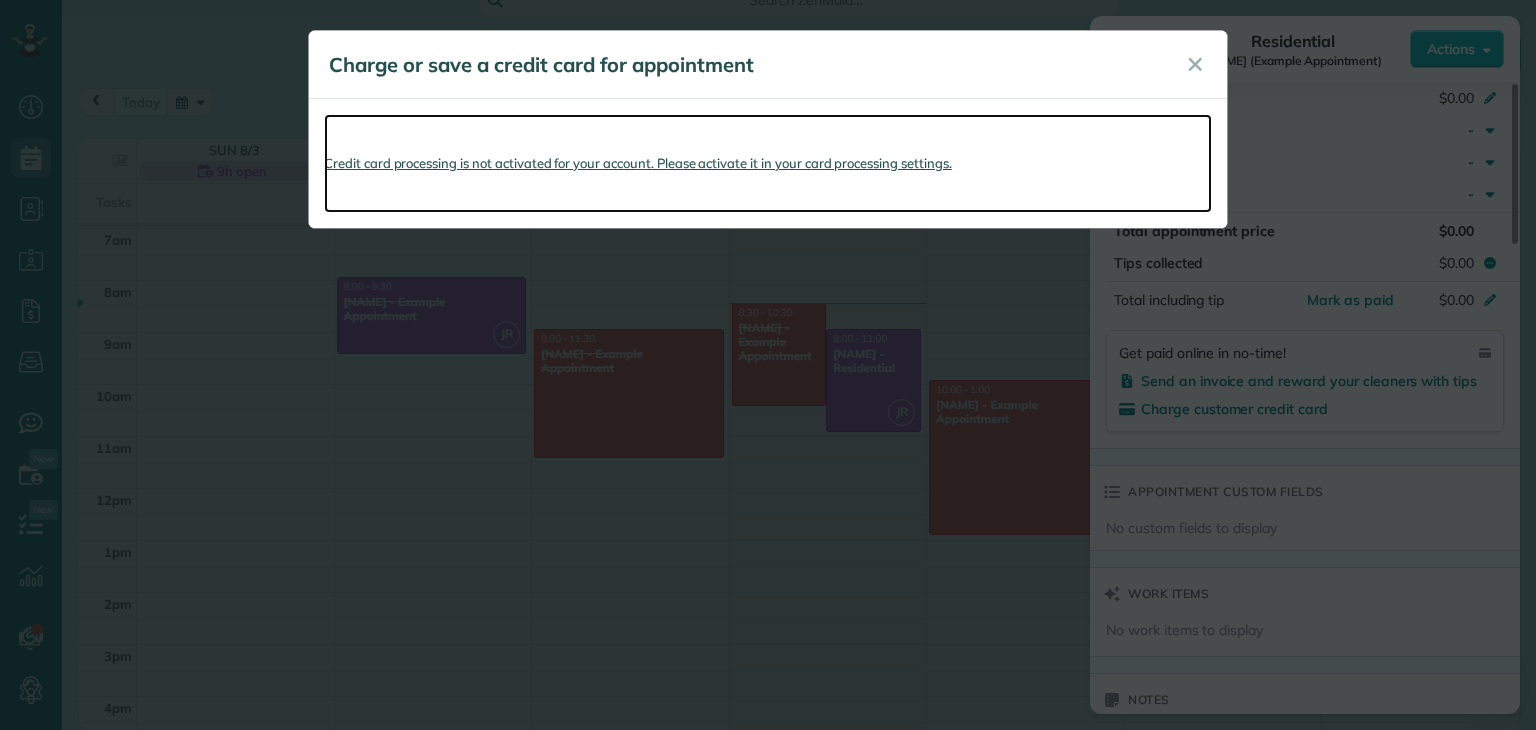 click on "Credit card processing is not activated for your account. Please activate it in your card processing settings." at bounding box center [768, 163] 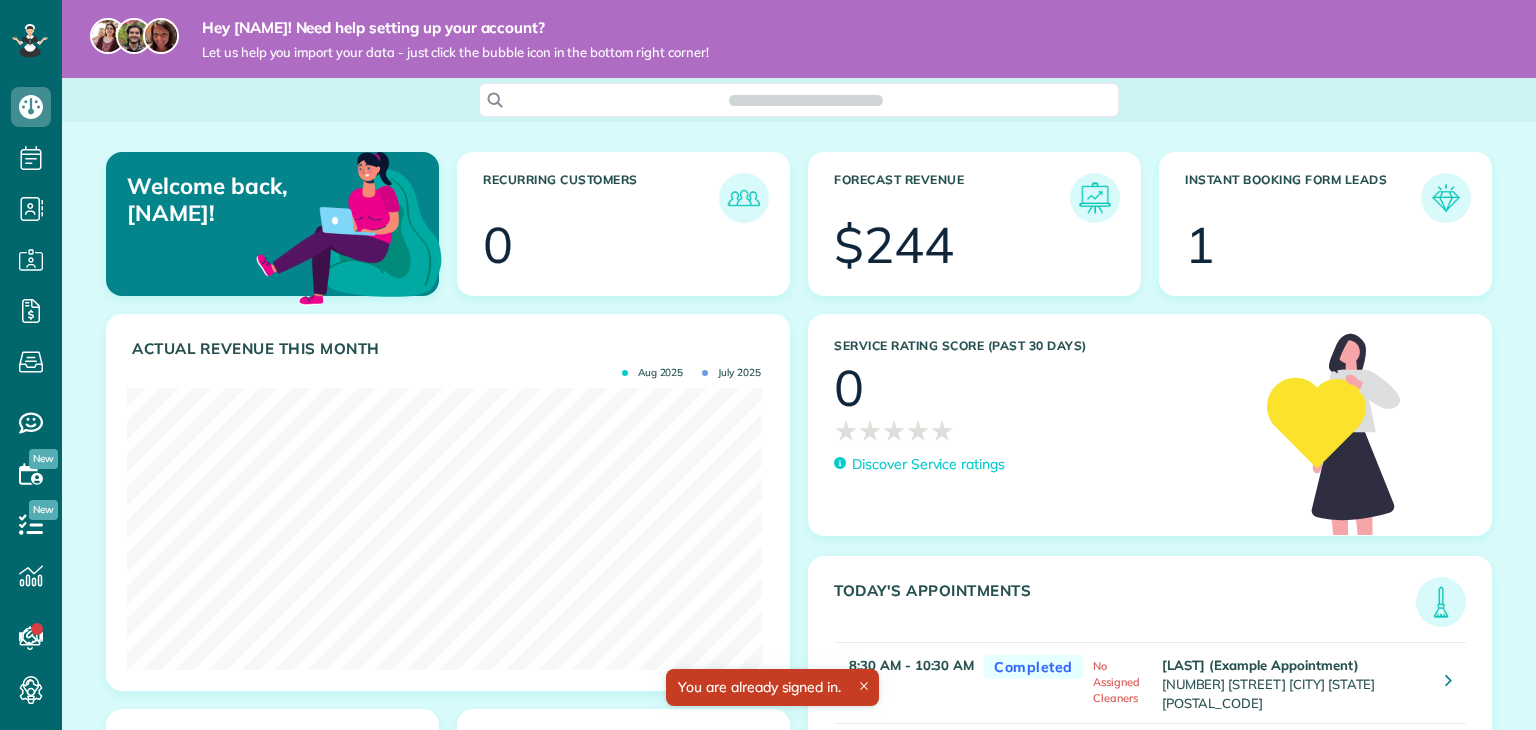scroll, scrollTop: 0, scrollLeft: 0, axis: both 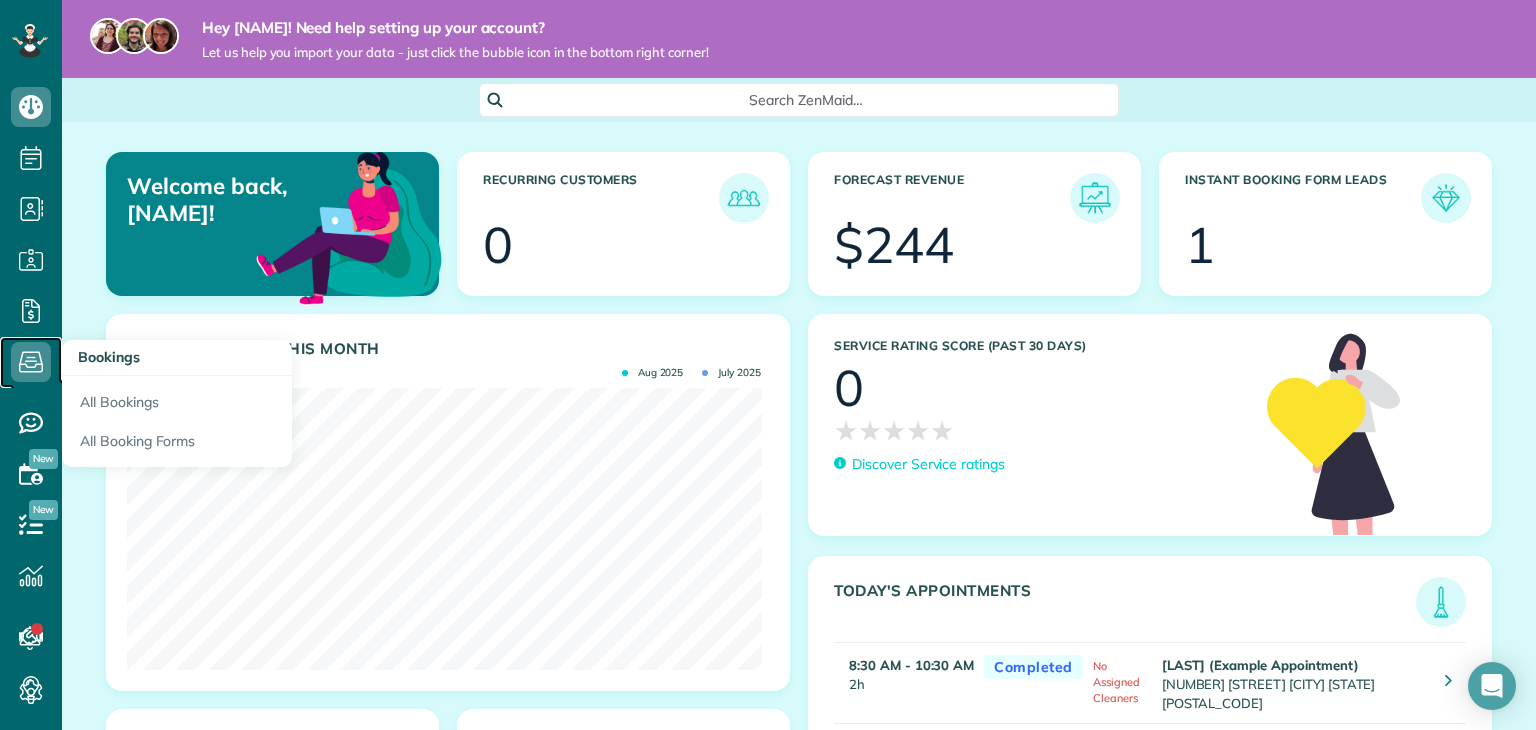 click 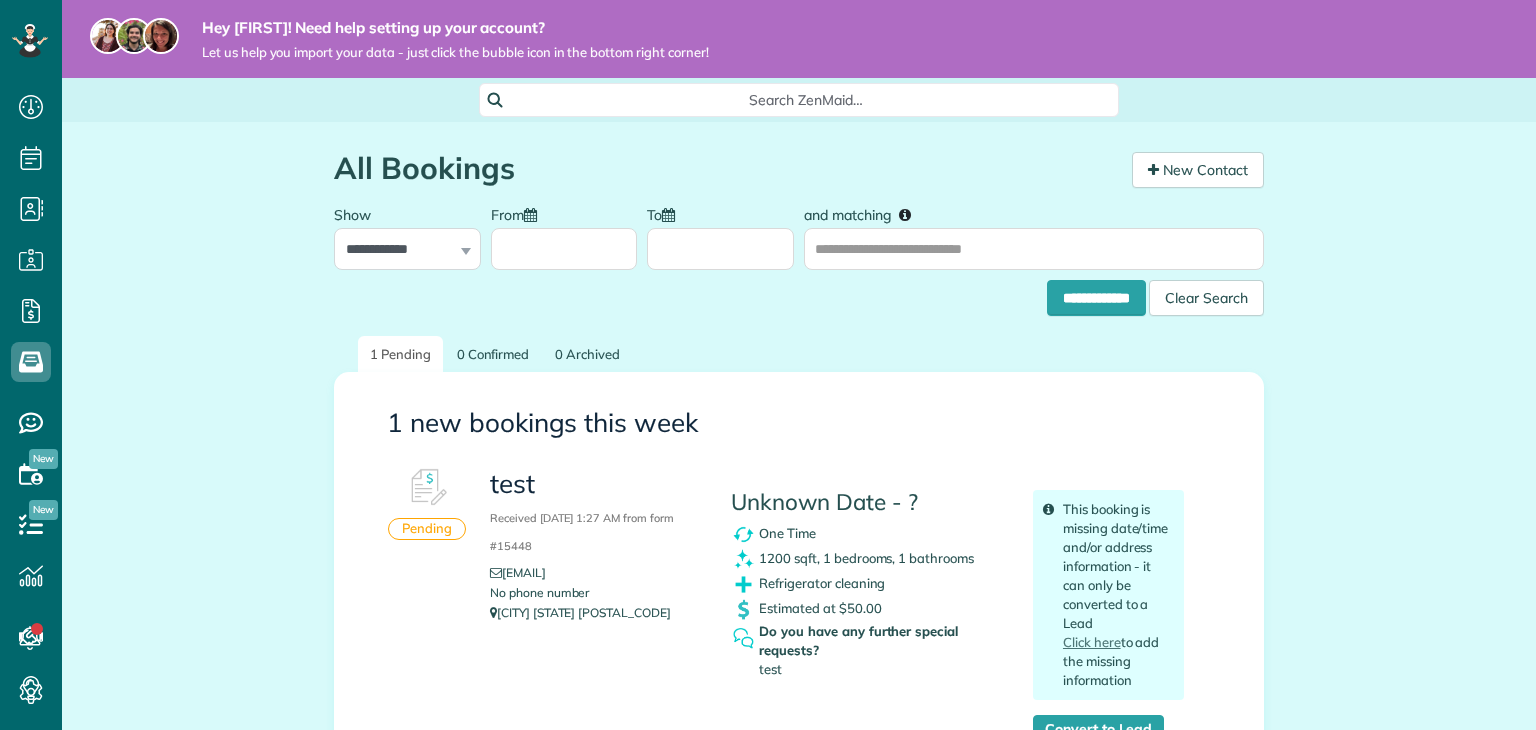 scroll, scrollTop: 0, scrollLeft: 0, axis: both 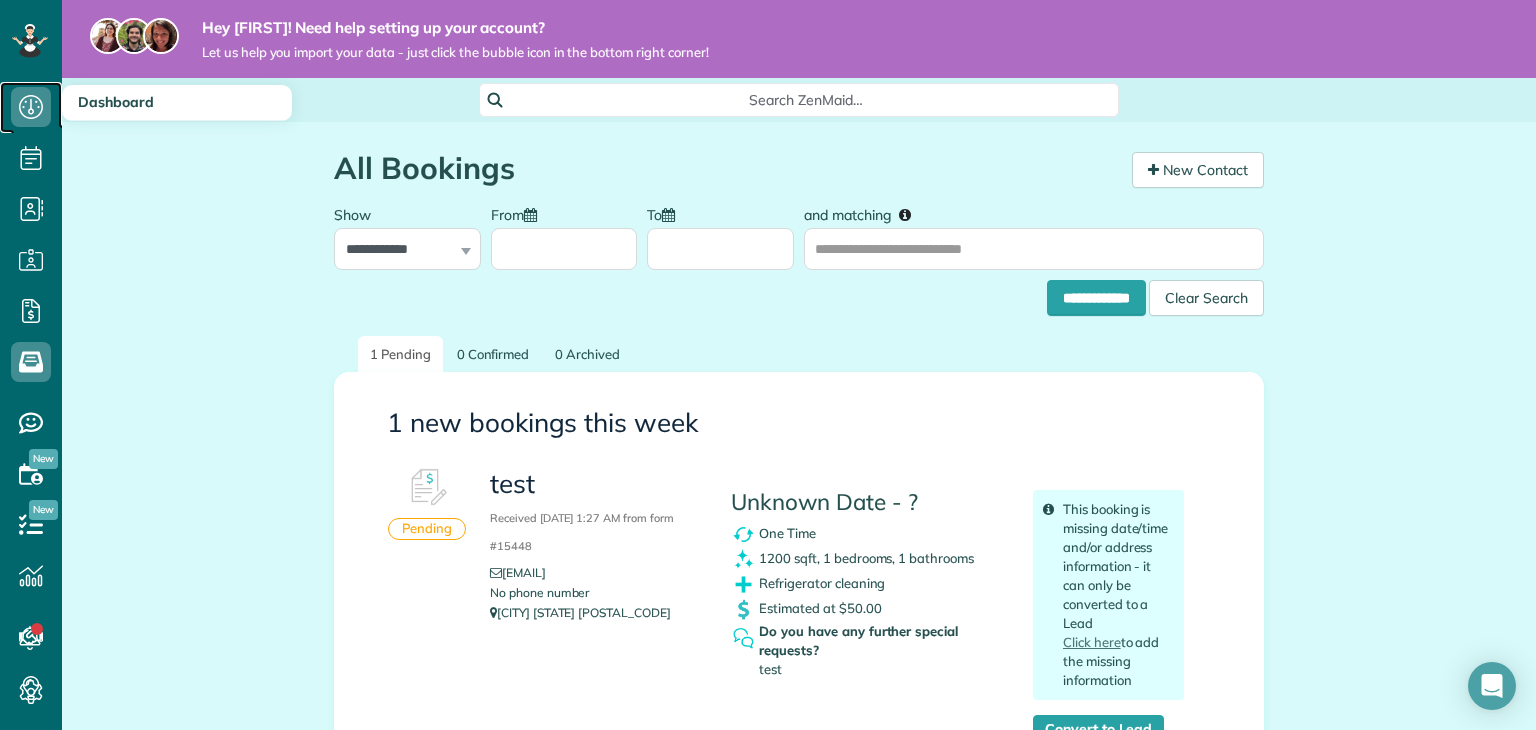 click 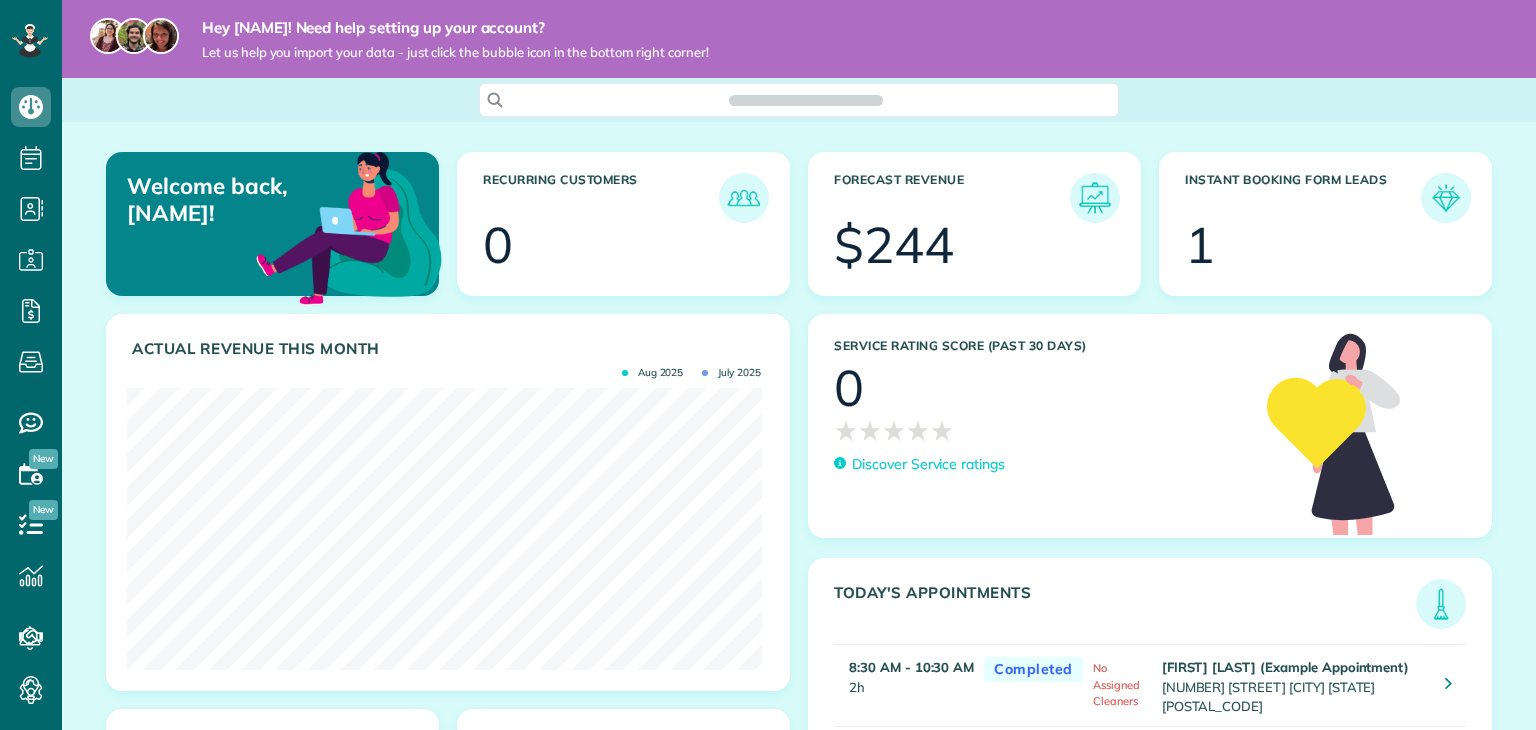 scroll, scrollTop: 0, scrollLeft: 0, axis: both 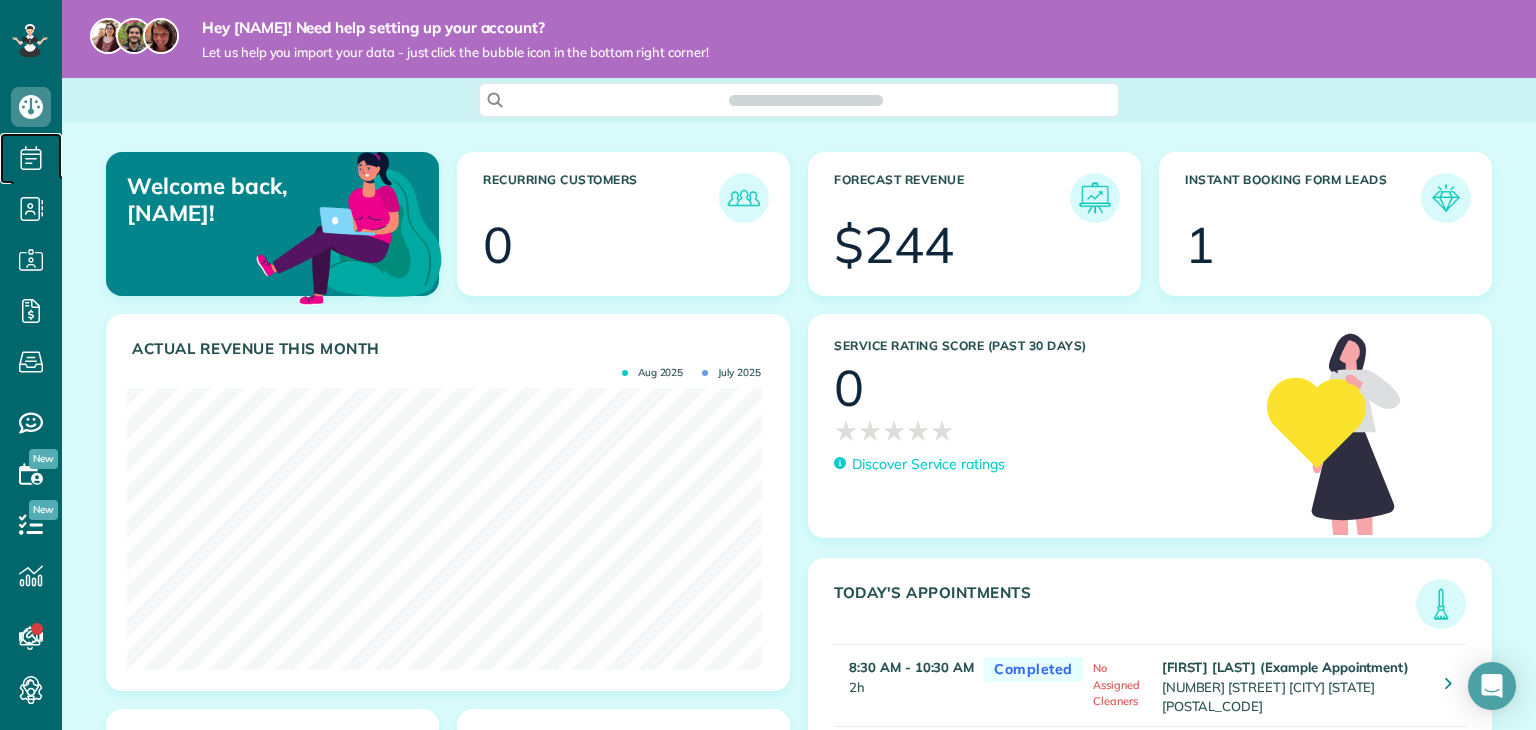 drag, startPoint x: 0, startPoint y: 0, endPoint x: 37, endPoint y: 165, distance: 169.09761 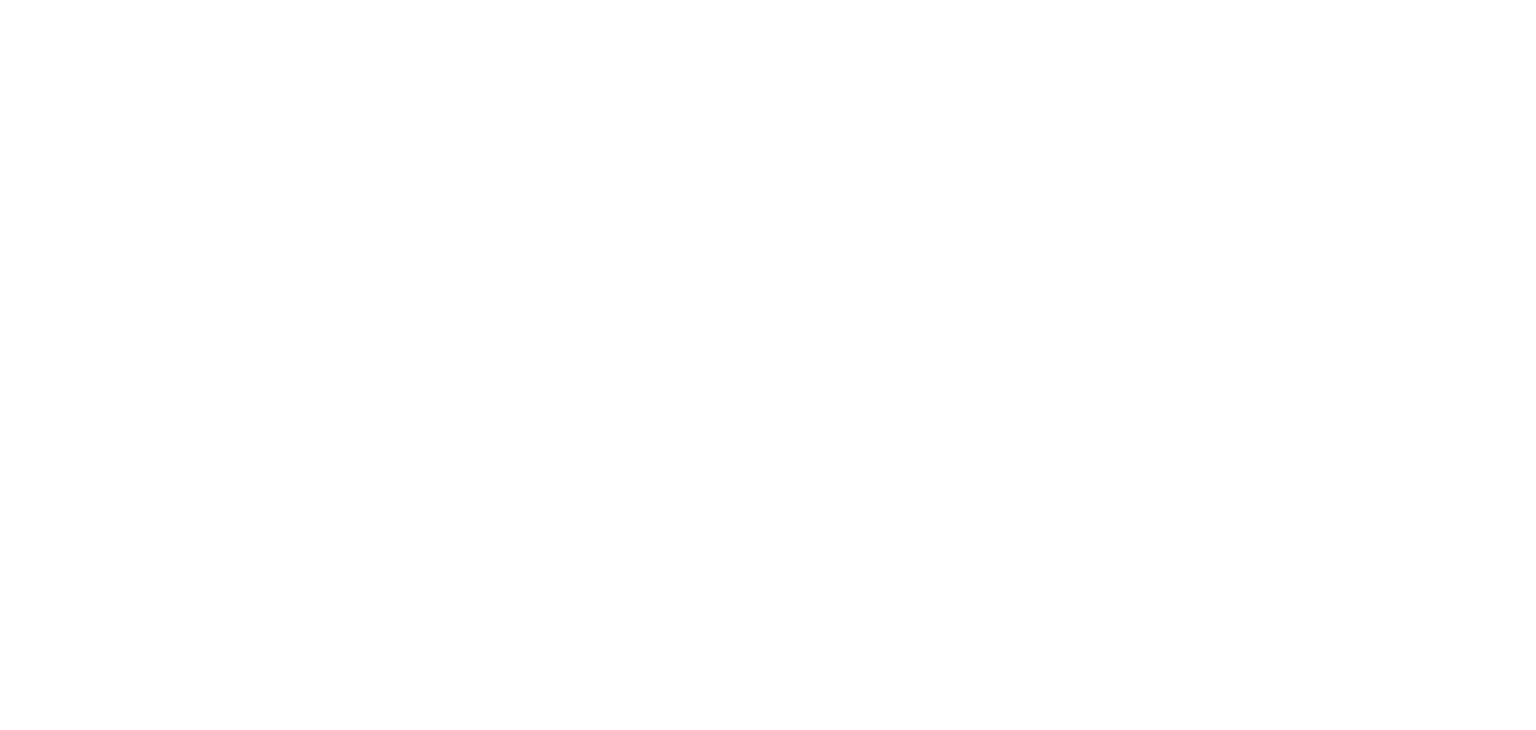 scroll, scrollTop: 0, scrollLeft: 0, axis: both 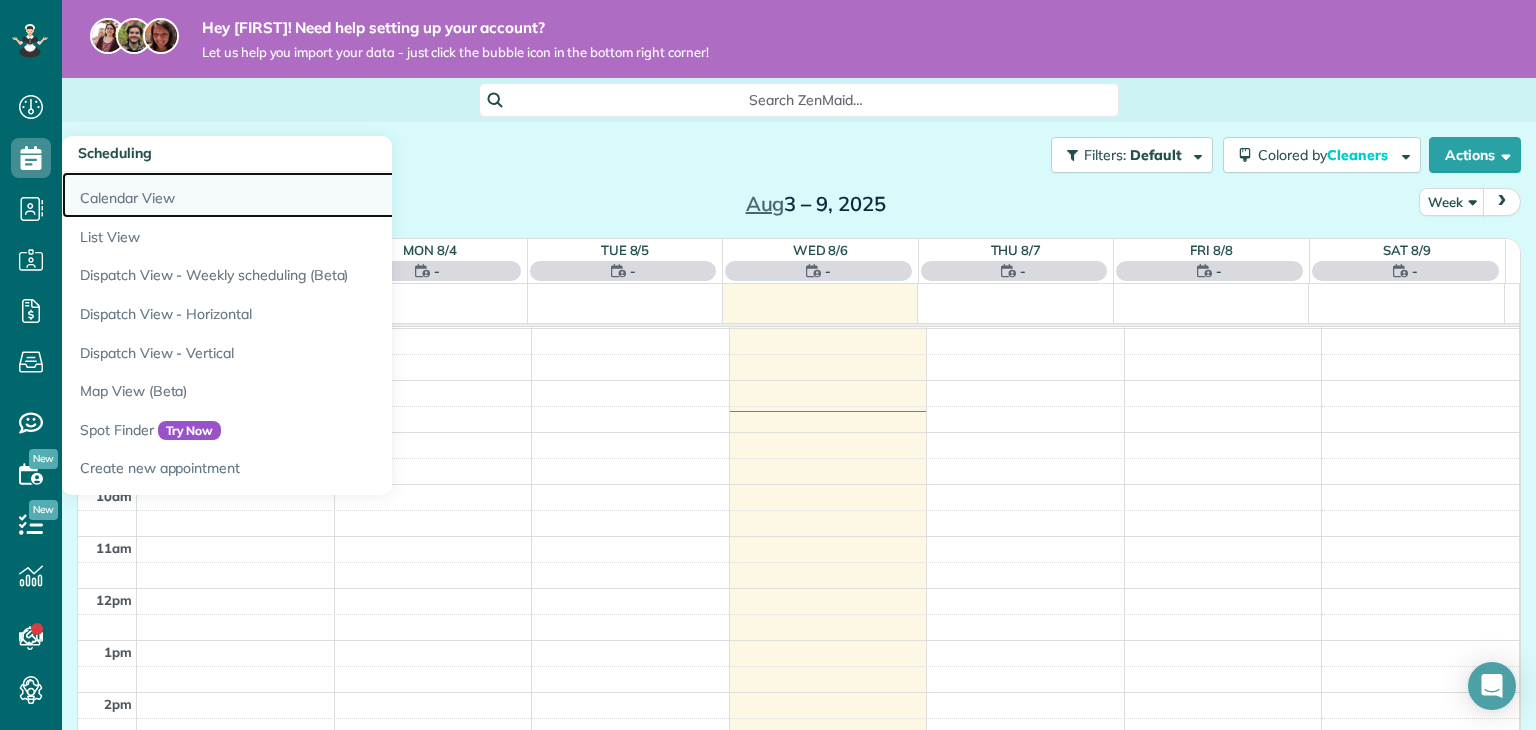 click on "Calendar View" at bounding box center (312, 195) 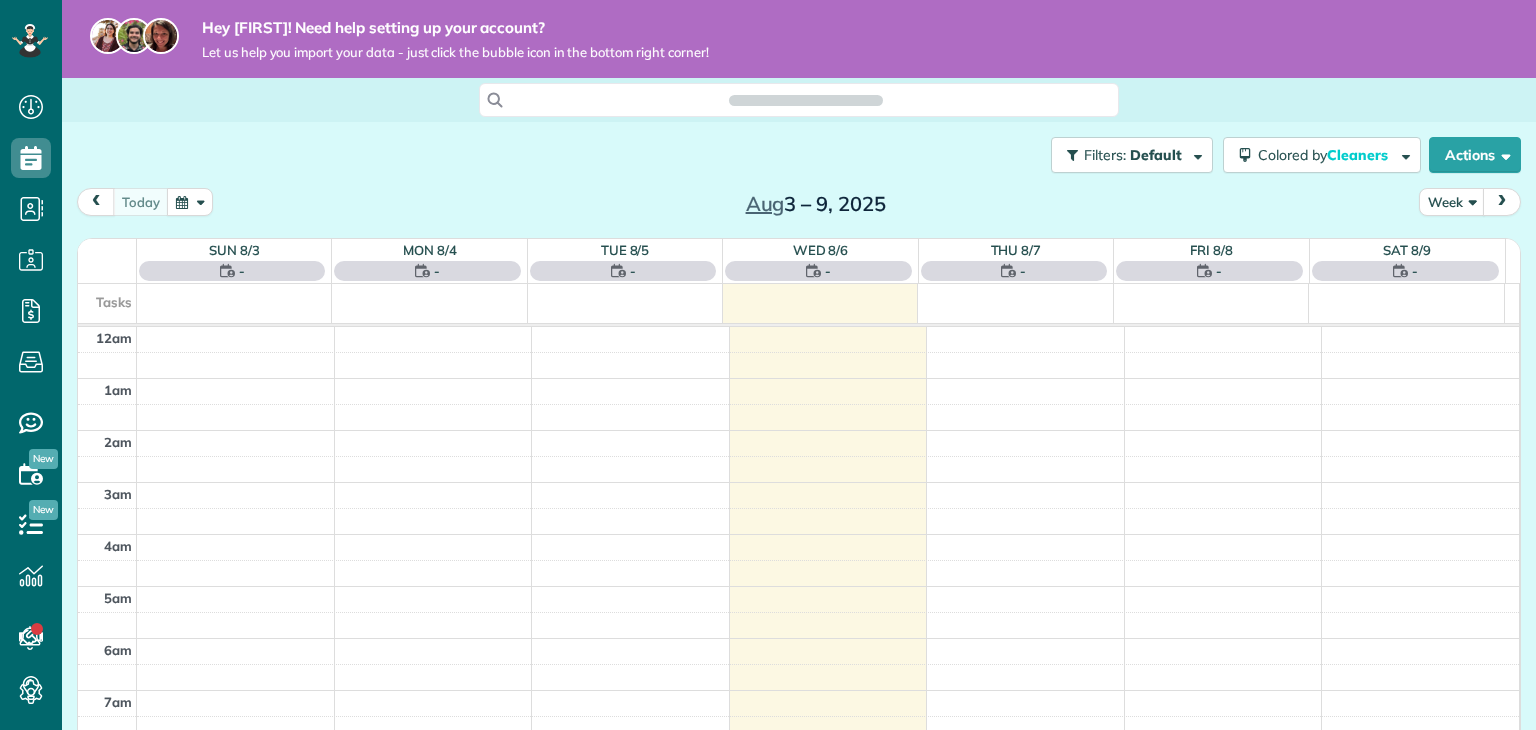 scroll, scrollTop: 0, scrollLeft: 0, axis: both 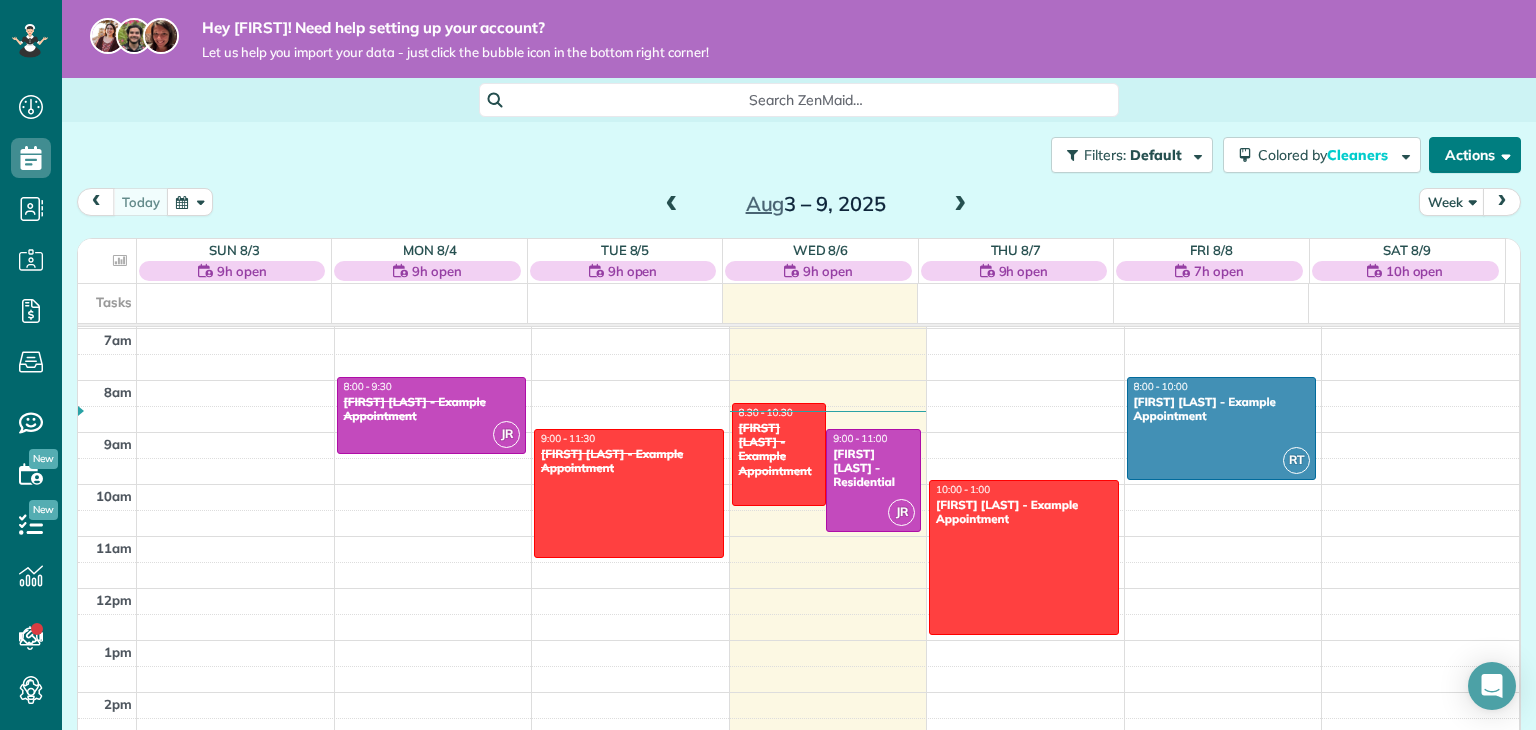 click at bounding box center (1502, 154) 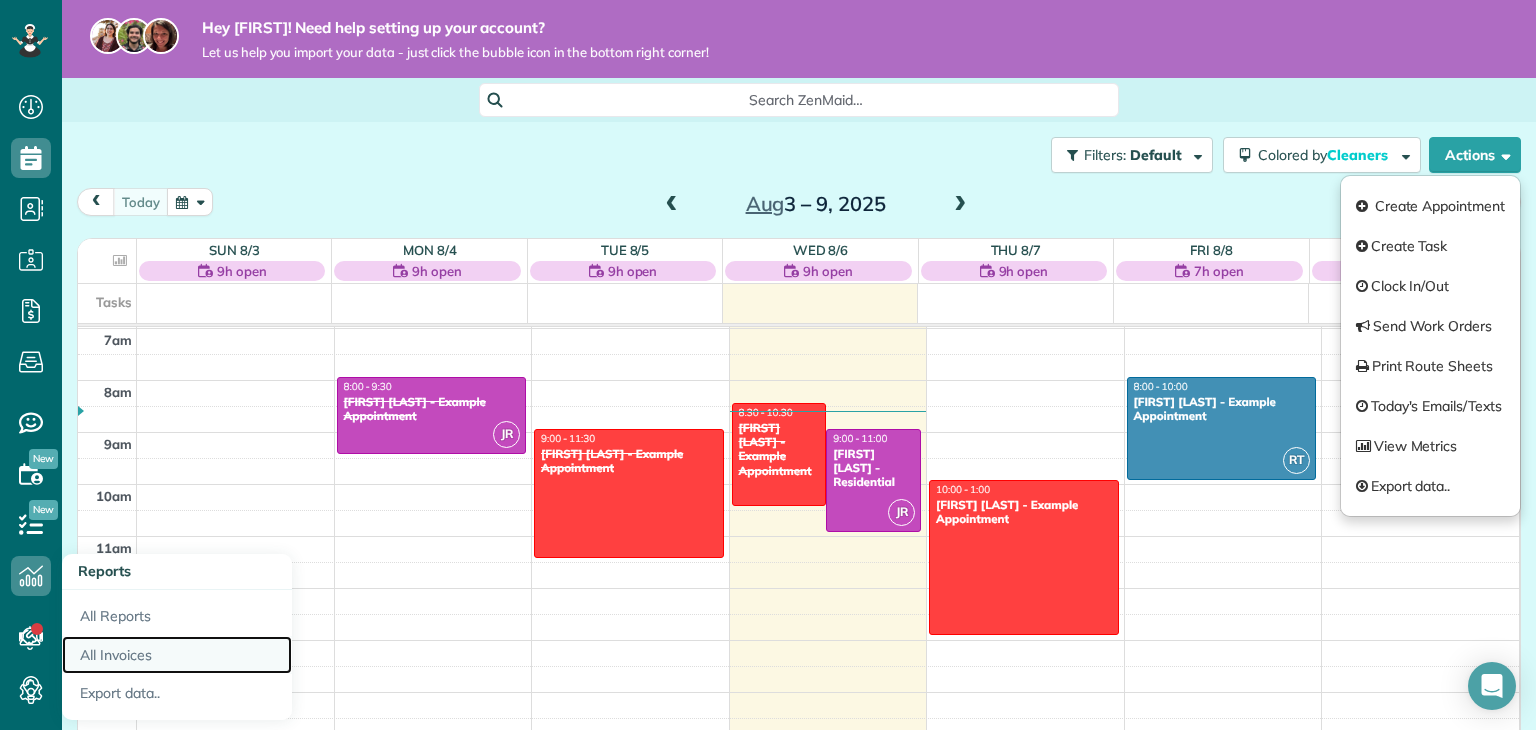 click on "All Invoices" at bounding box center (177, 655) 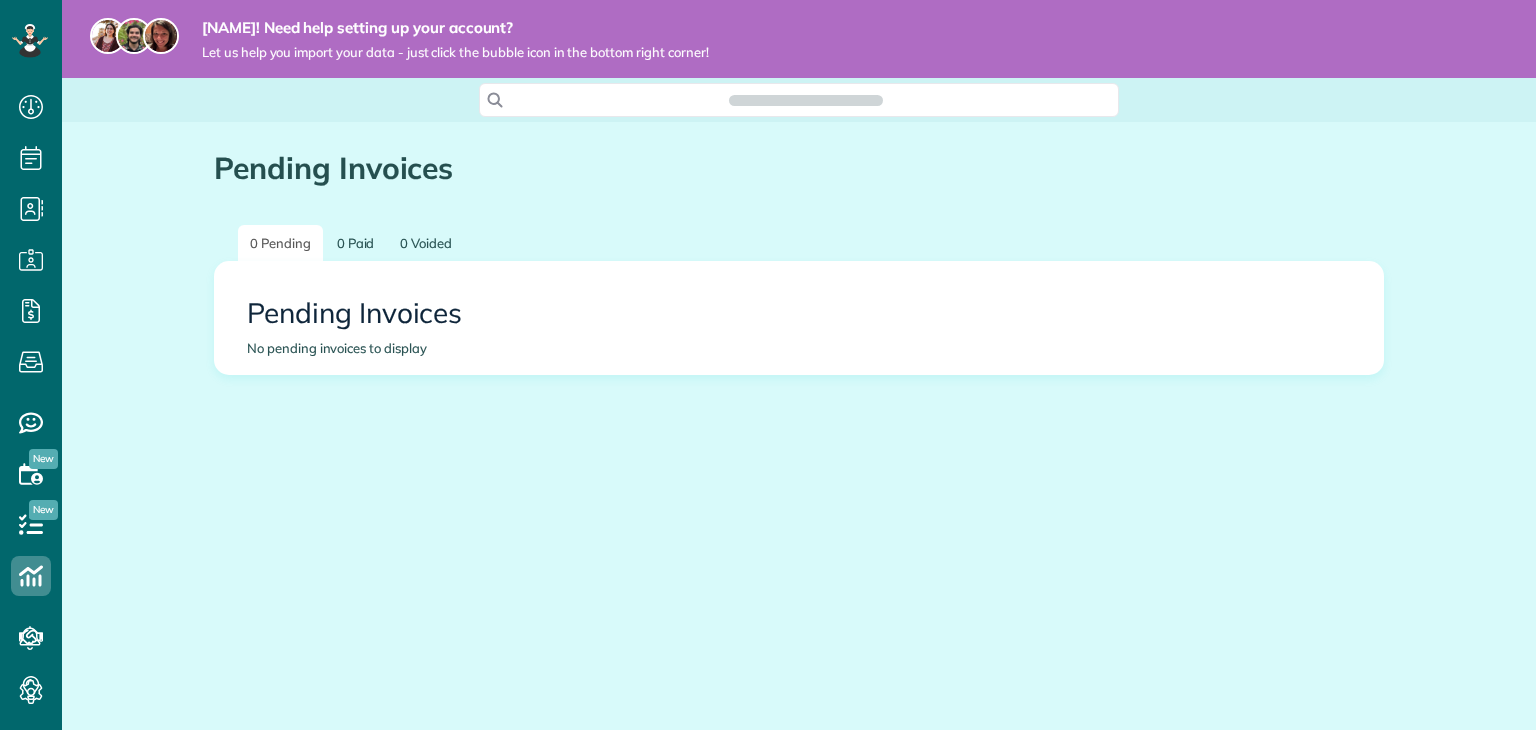 scroll, scrollTop: 0, scrollLeft: 0, axis: both 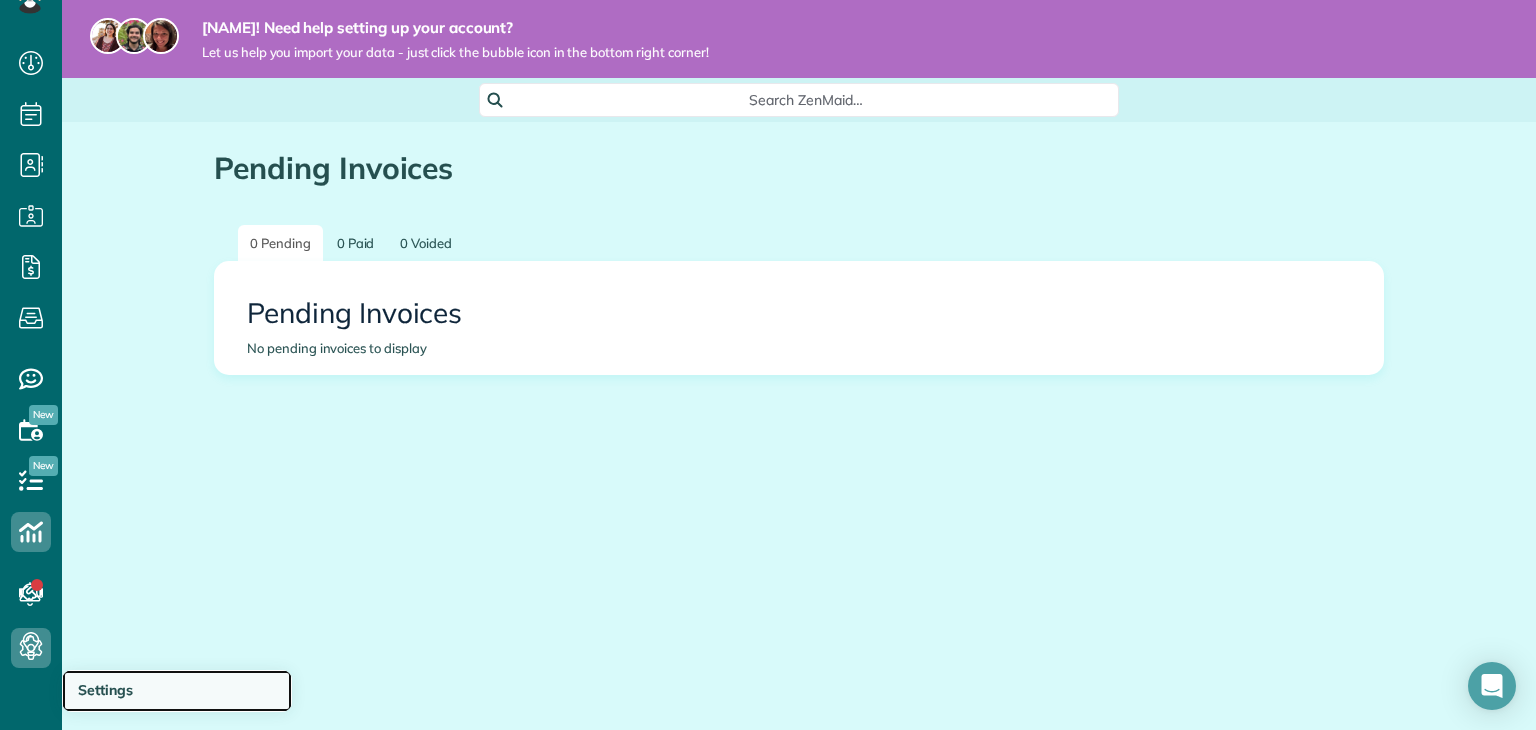 click on "Settings" at bounding box center [105, 690] 